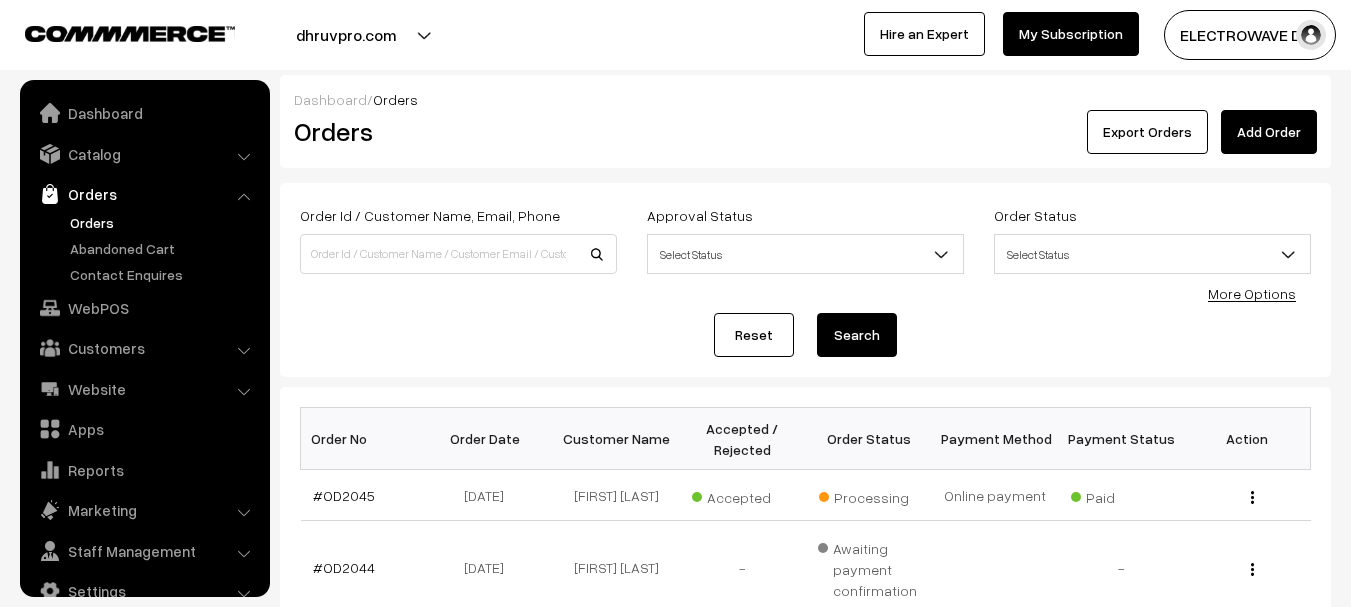 scroll, scrollTop: 0, scrollLeft: 0, axis: both 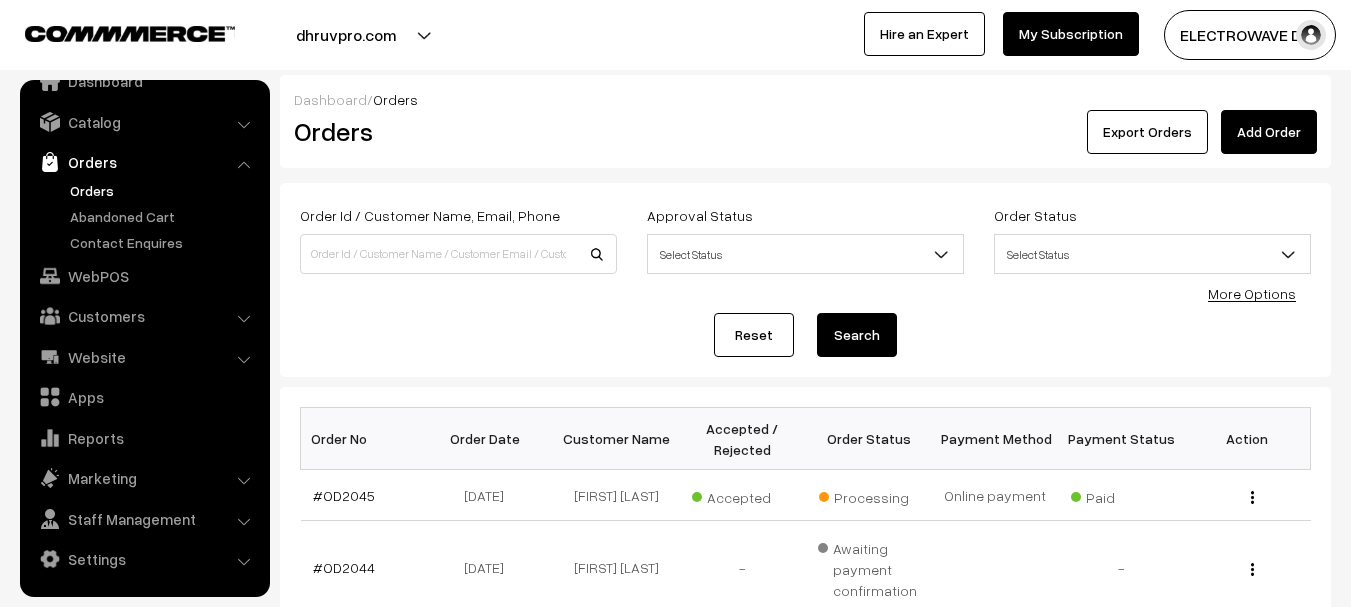 click on "Orders" at bounding box center [164, 190] 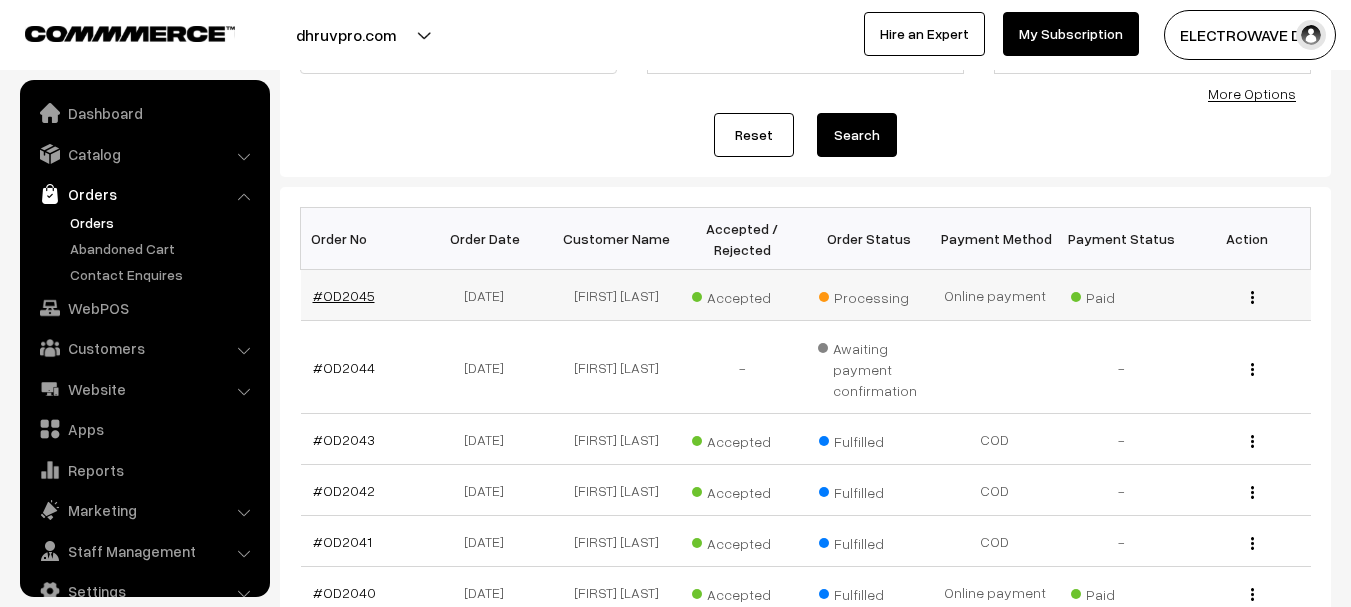 scroll, scrollTop: 200, scrollLeft: 0, axis: vertical 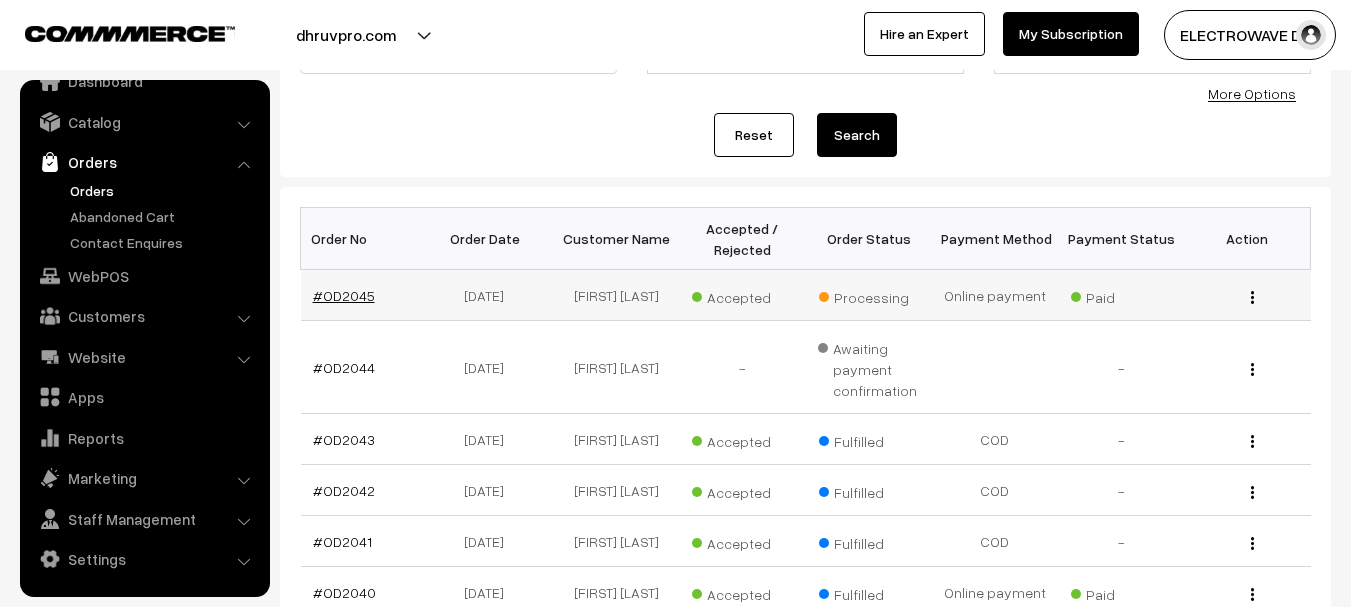 click on "#OD2045" at bounding box center [344, 295] 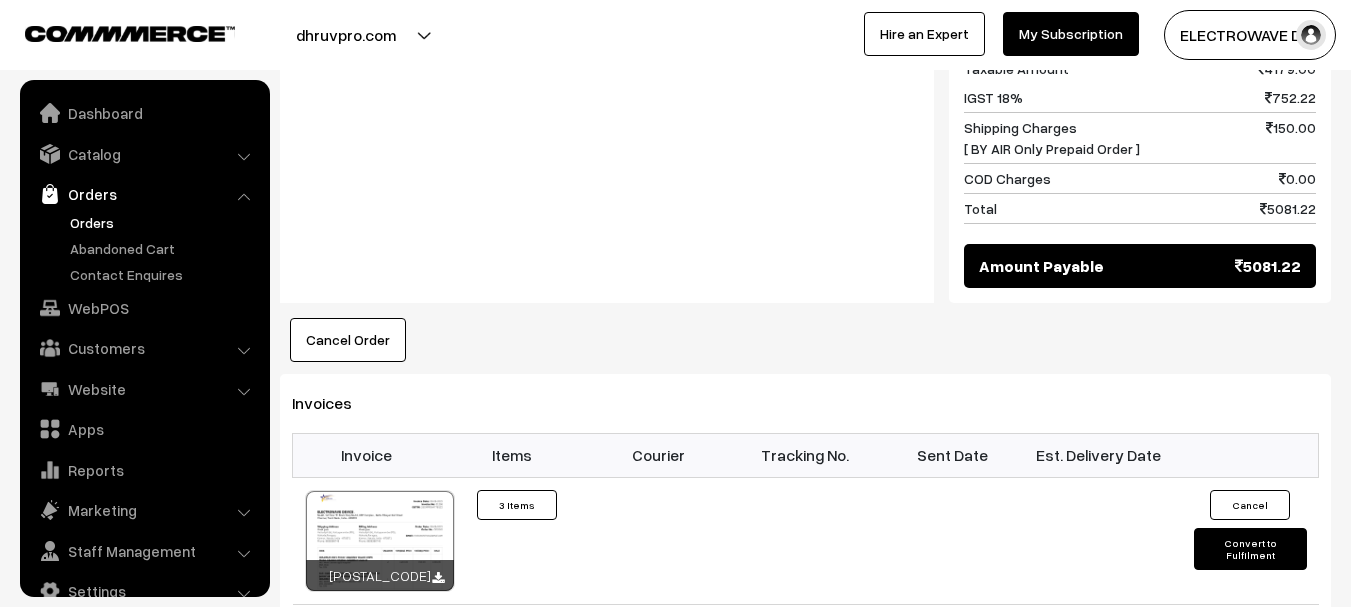 scroll, scrollTop: 1200, scrollLeft: 0, axis: vertical 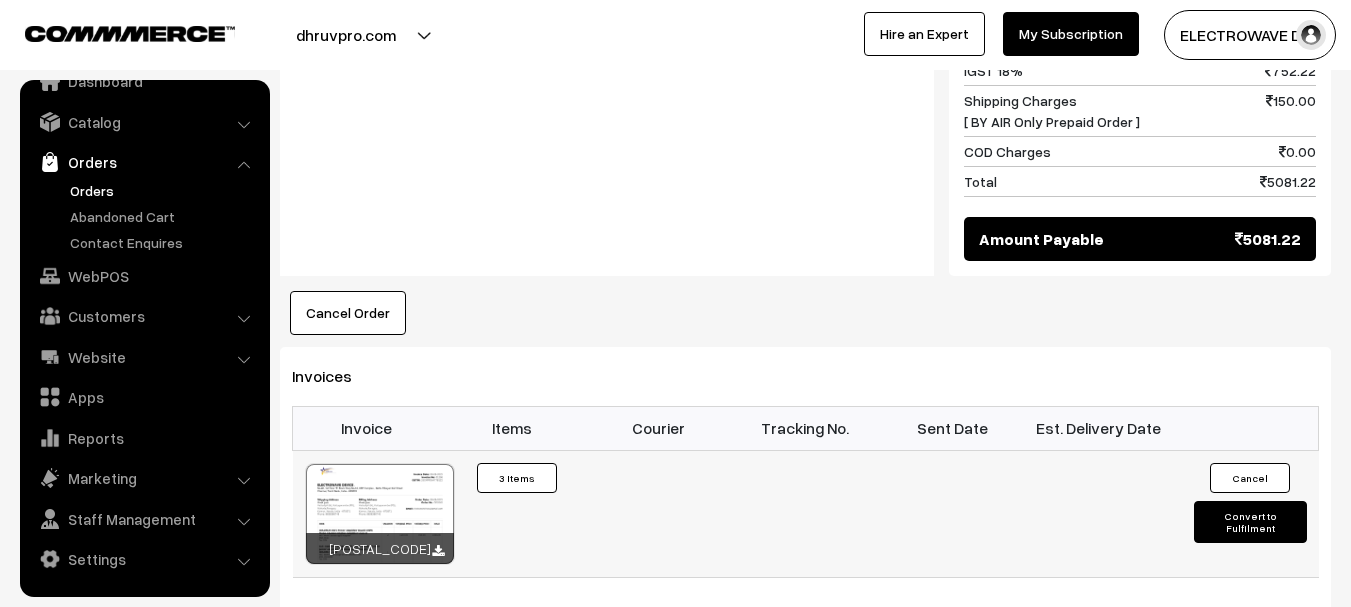 click on "Convert to Fulfilment" at bounding box center (1250, 522) 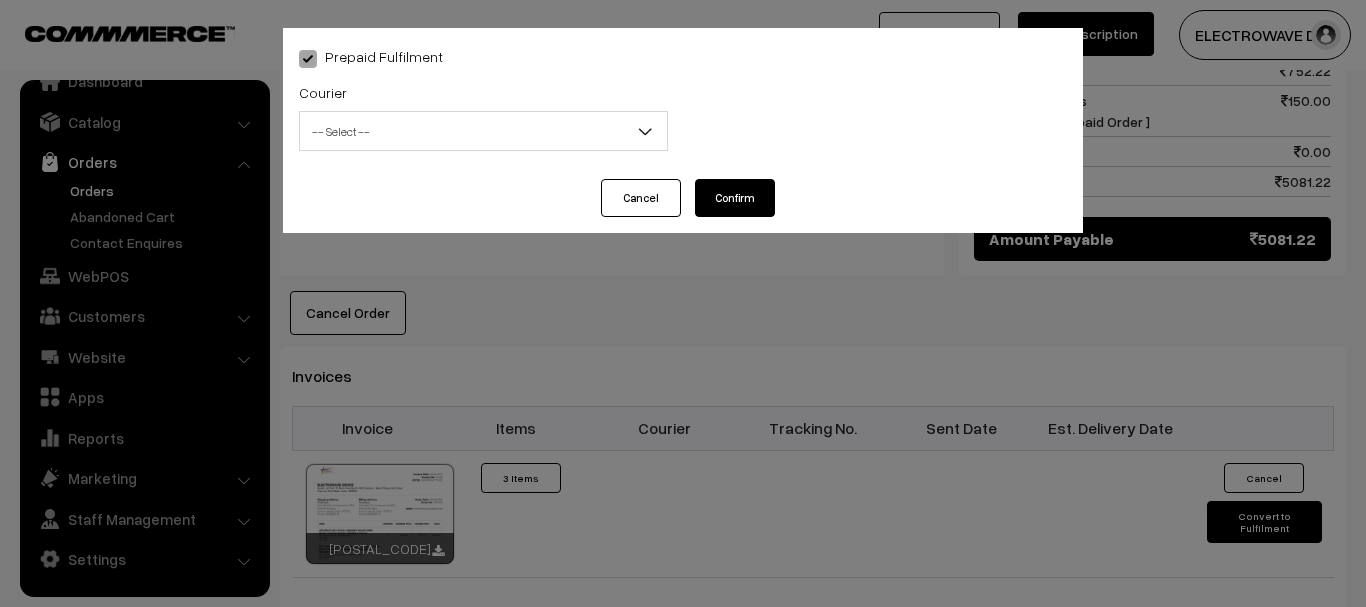 click on "-- Select --" at bounding box center [483, 131] 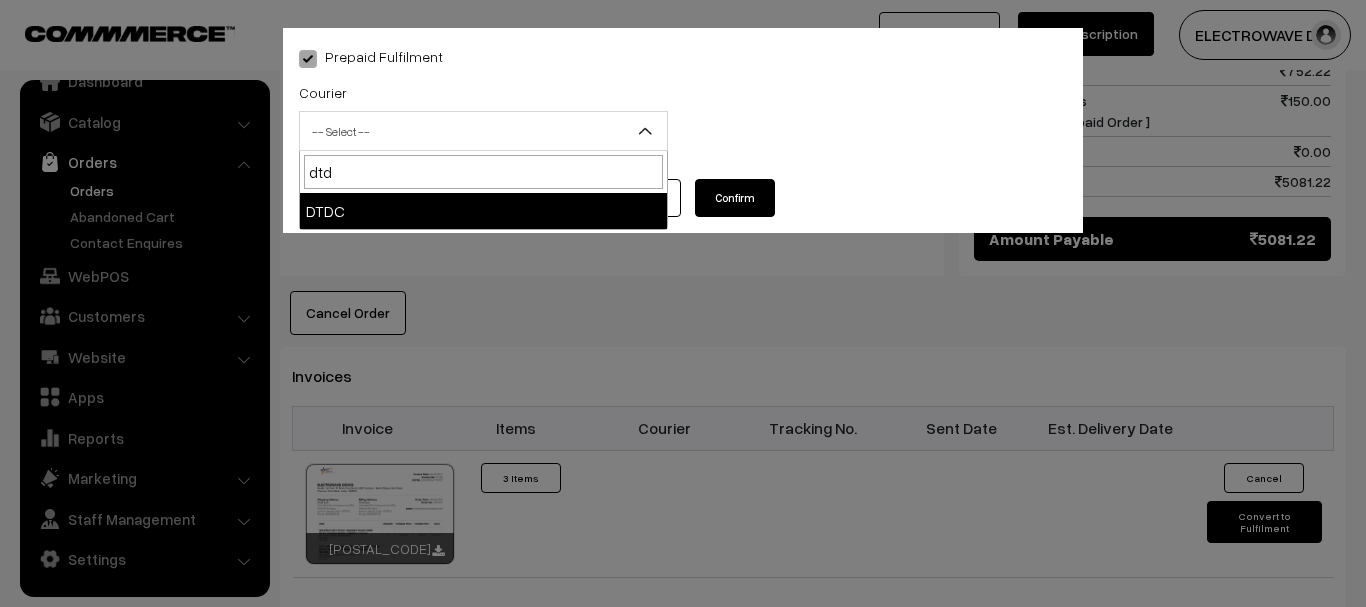 type on "dtd" 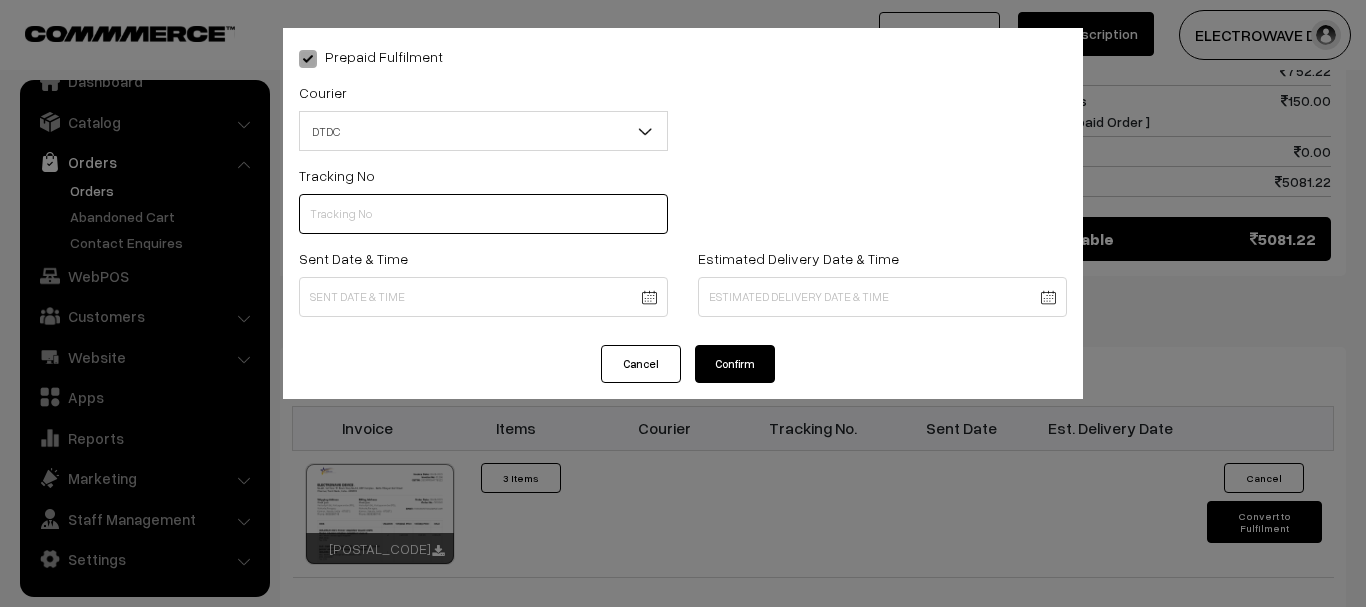 click at bounding box center (483, 214) 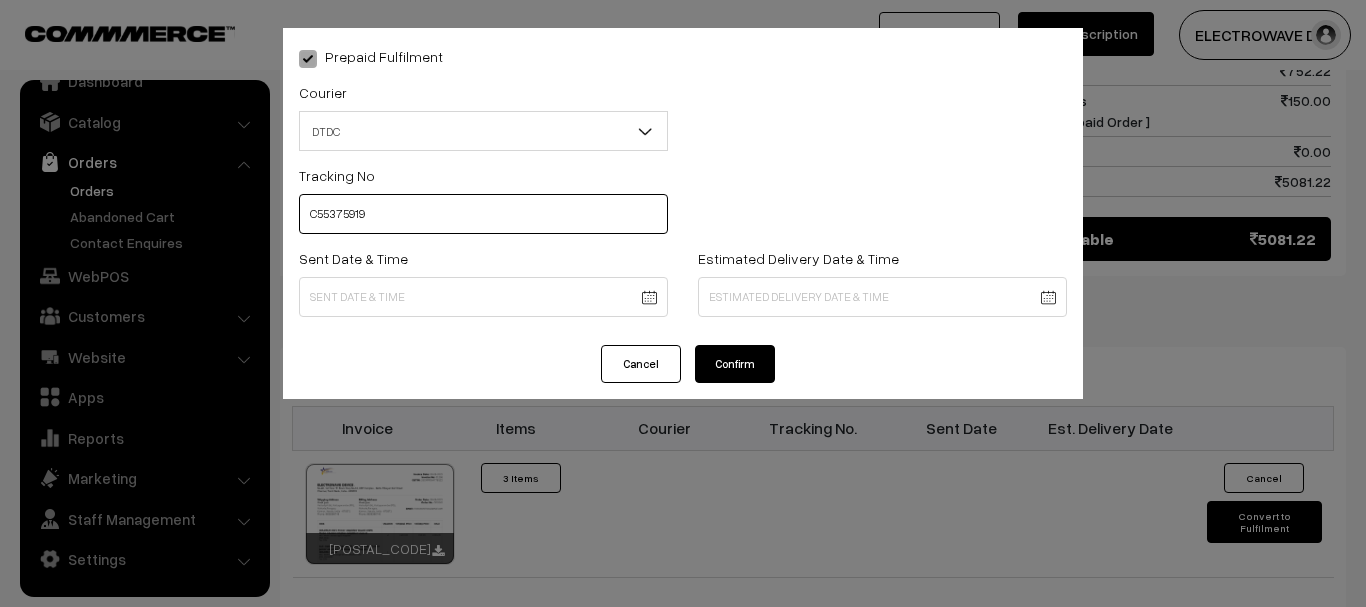 type on "C55375919" 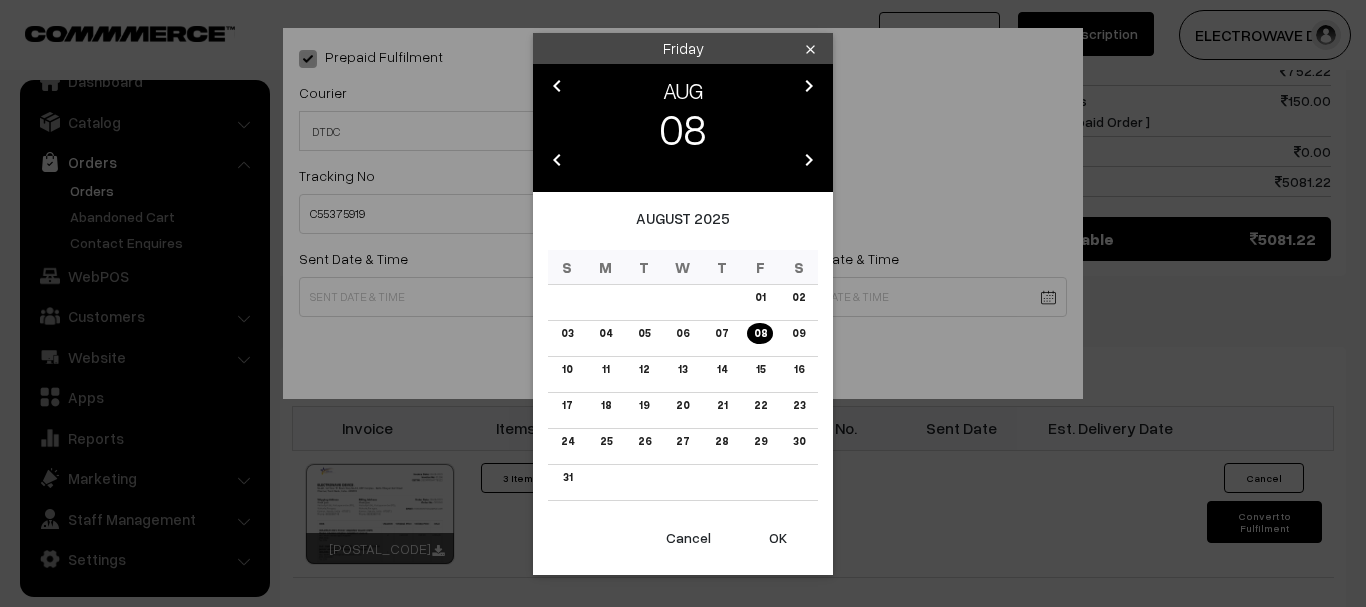 click on "OK" at bounding box center (778, 538) 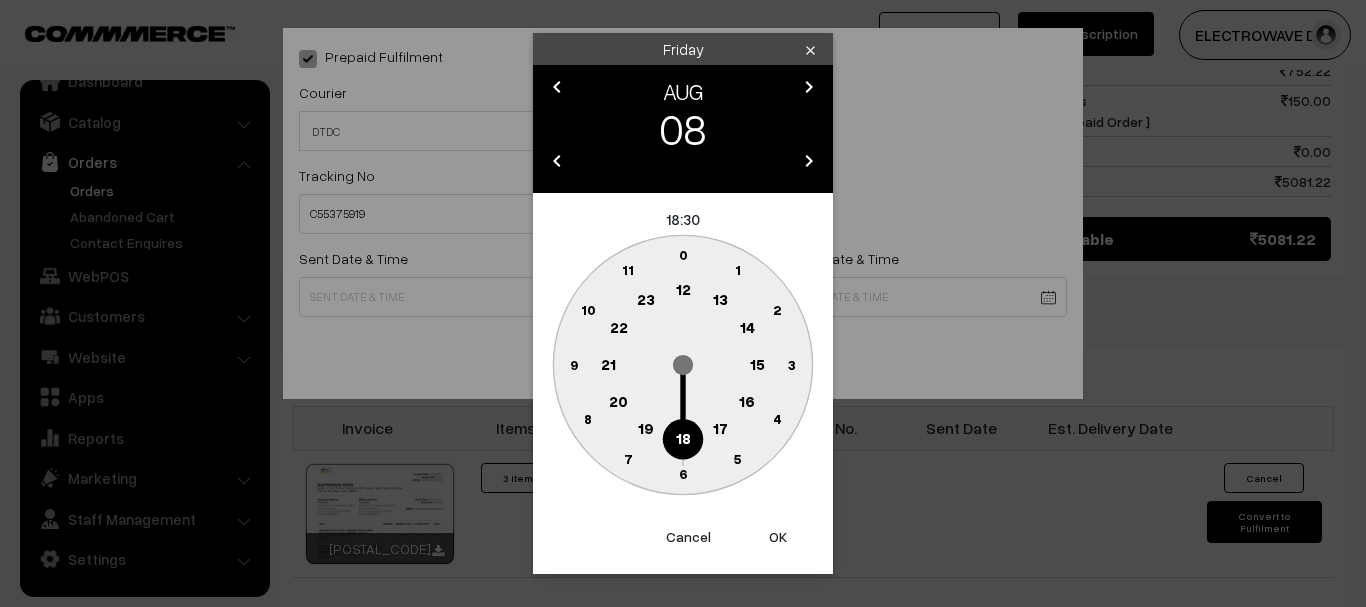 click on "OK" at bounding box center [778, 537] 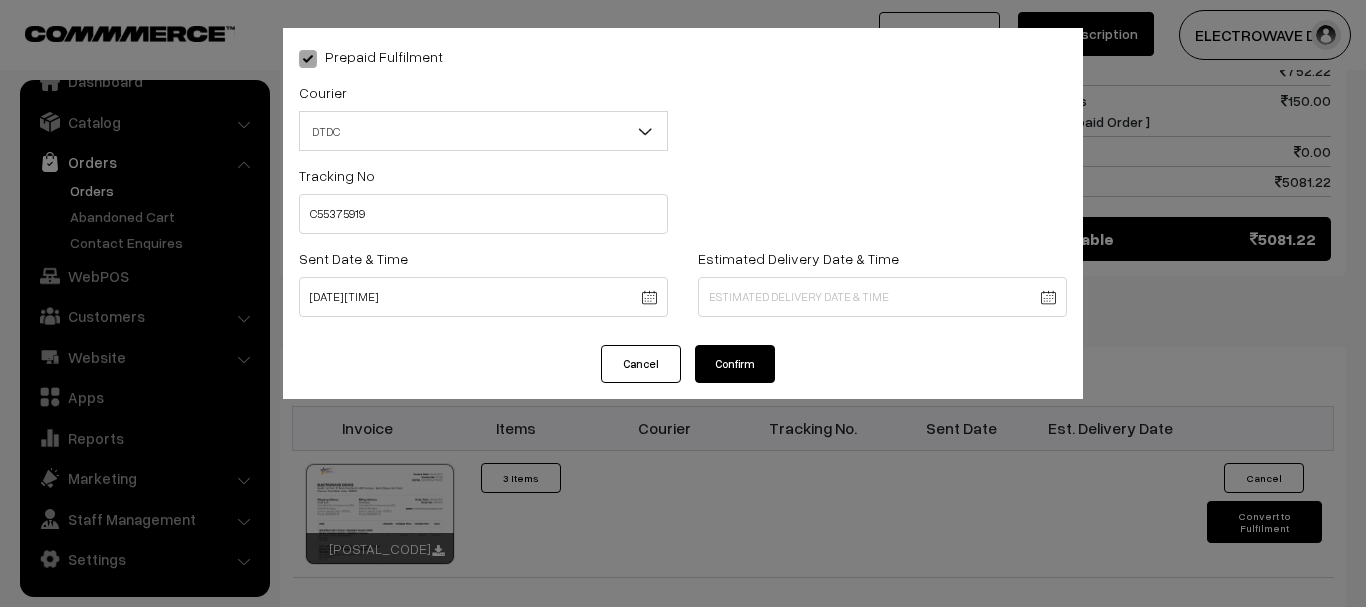 click on "Thank you for showing interest. Our team will call you shortly.
Close
dhruvpro.com
Go to Website
Create New Store" at bounding box center [683, -40] 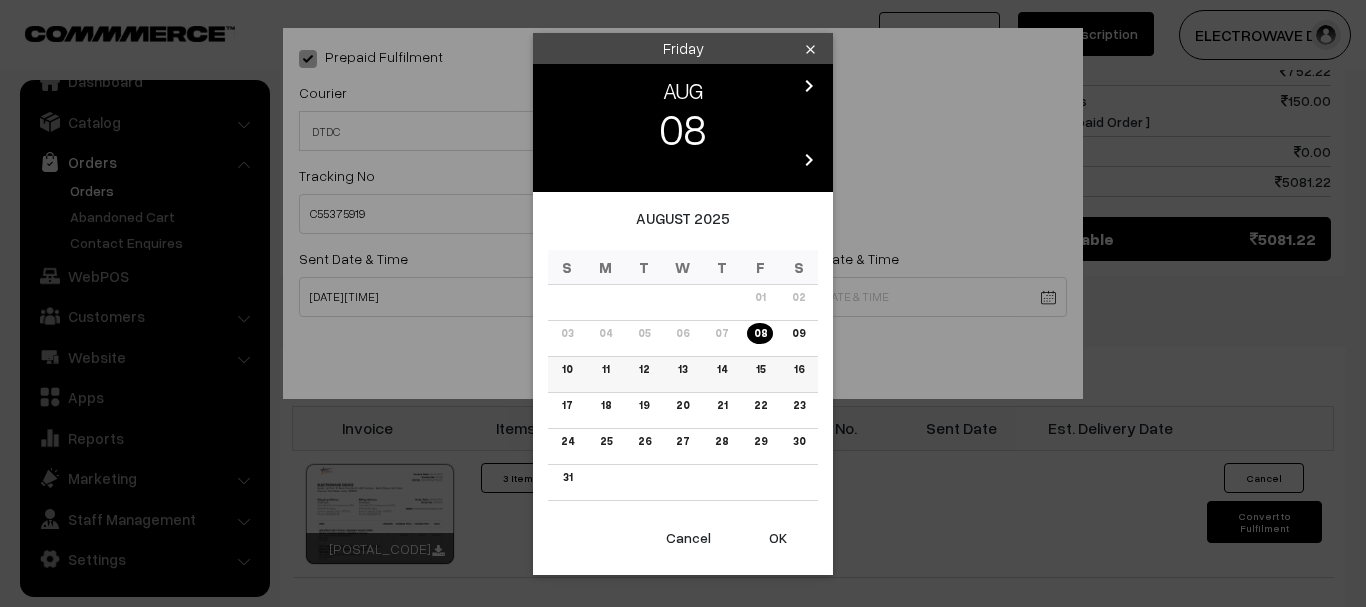 click on "11" at bounding box center [605, 369] 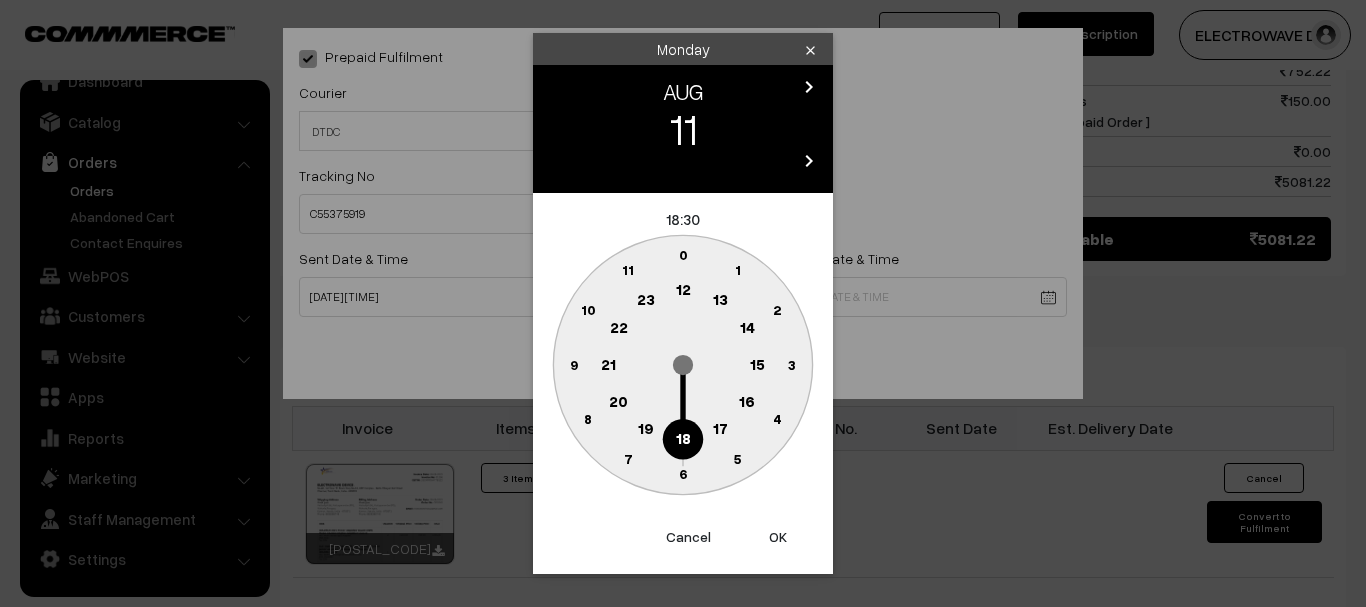 click on "OK" at bounding box center [778, 537] 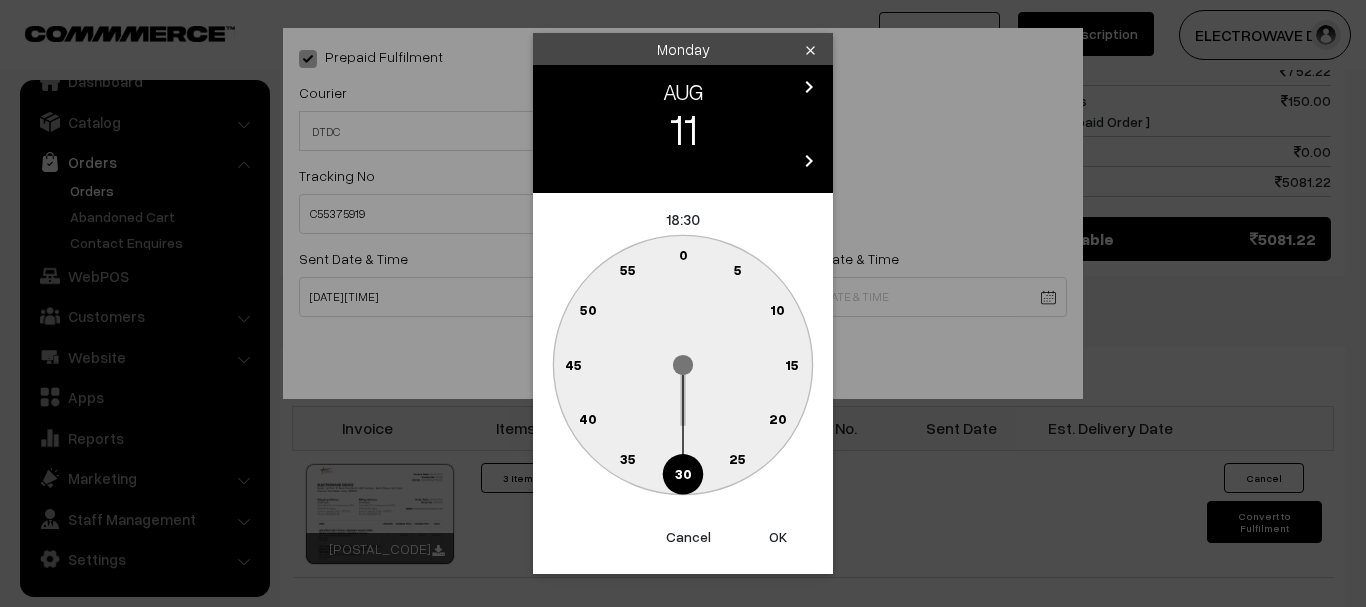 click on "OK" at bounding box center [778, 537] 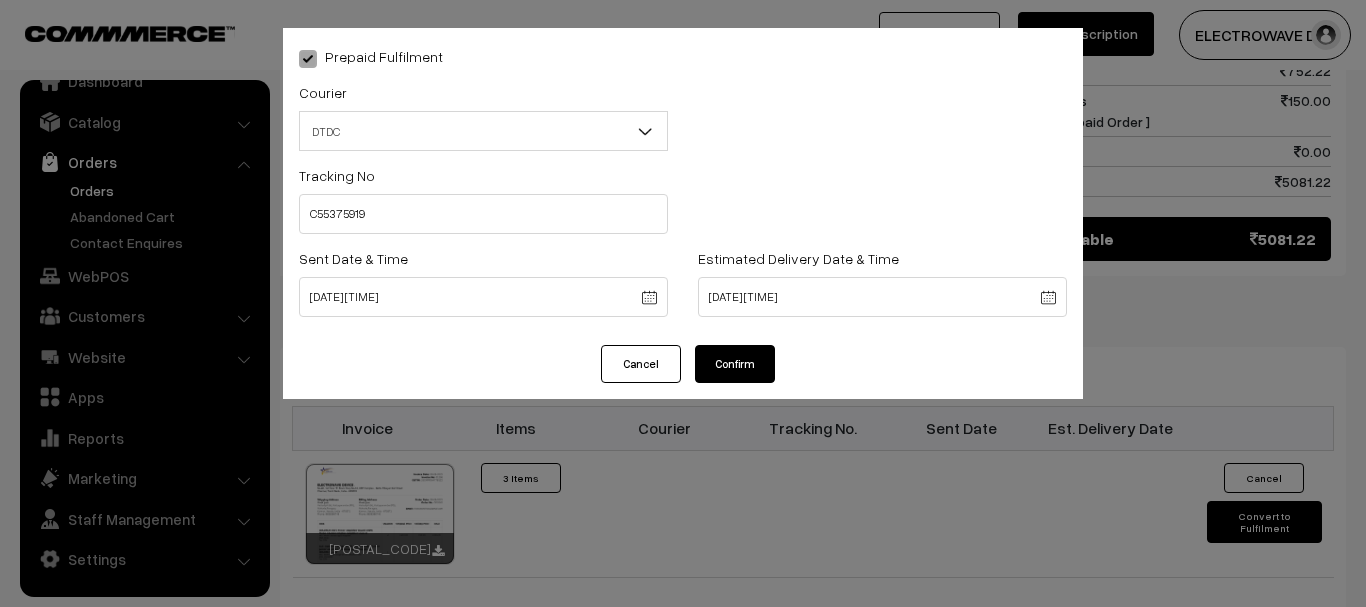 click on "Confirm" at bounding box center [735, 364] 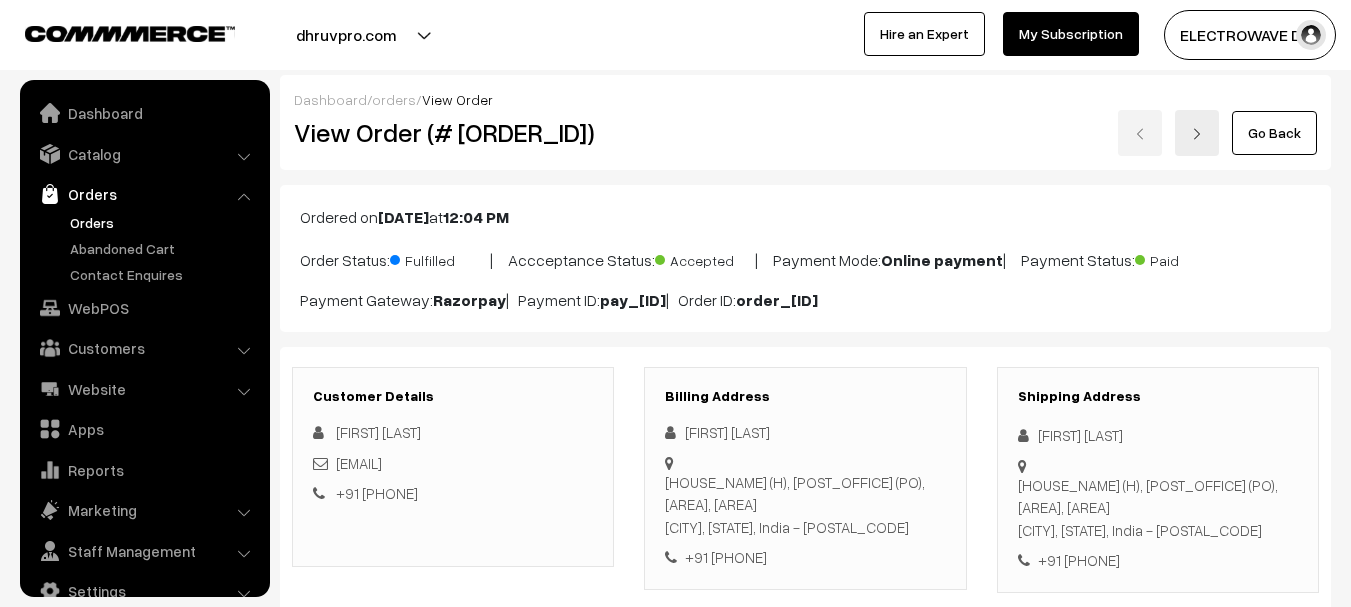 scroll, scrollTop: 1200, scrollLeft: 0, axis: vertical 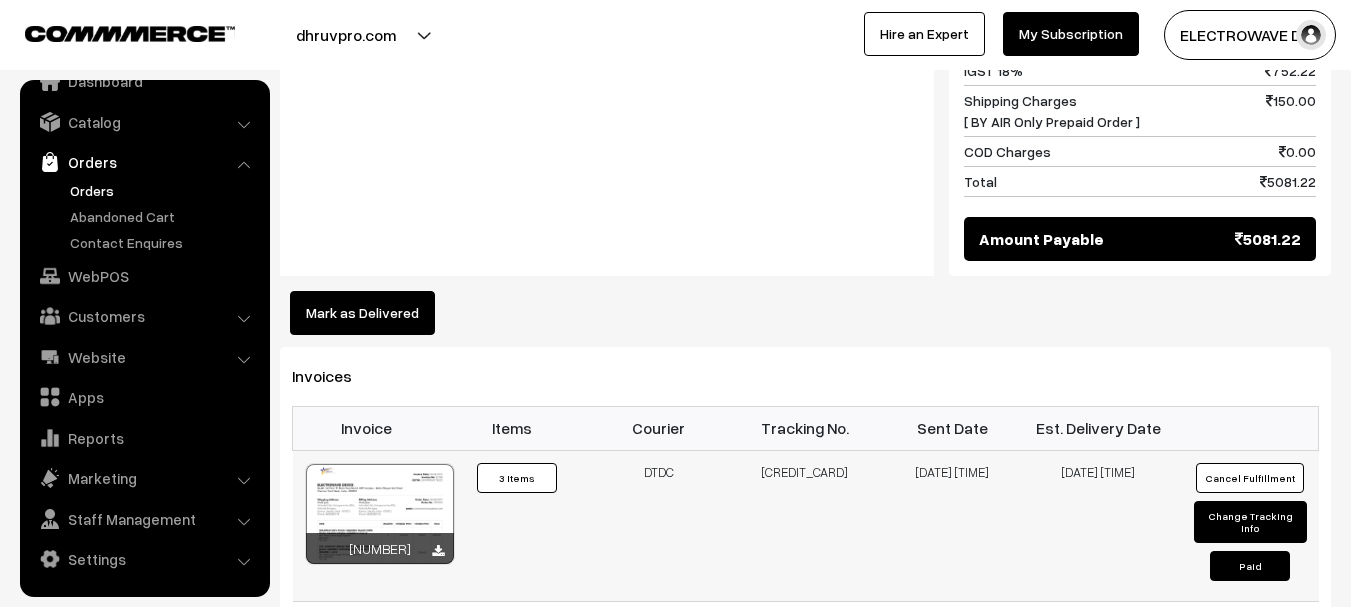 click on "C55375919" at bounding box center [805, 525] 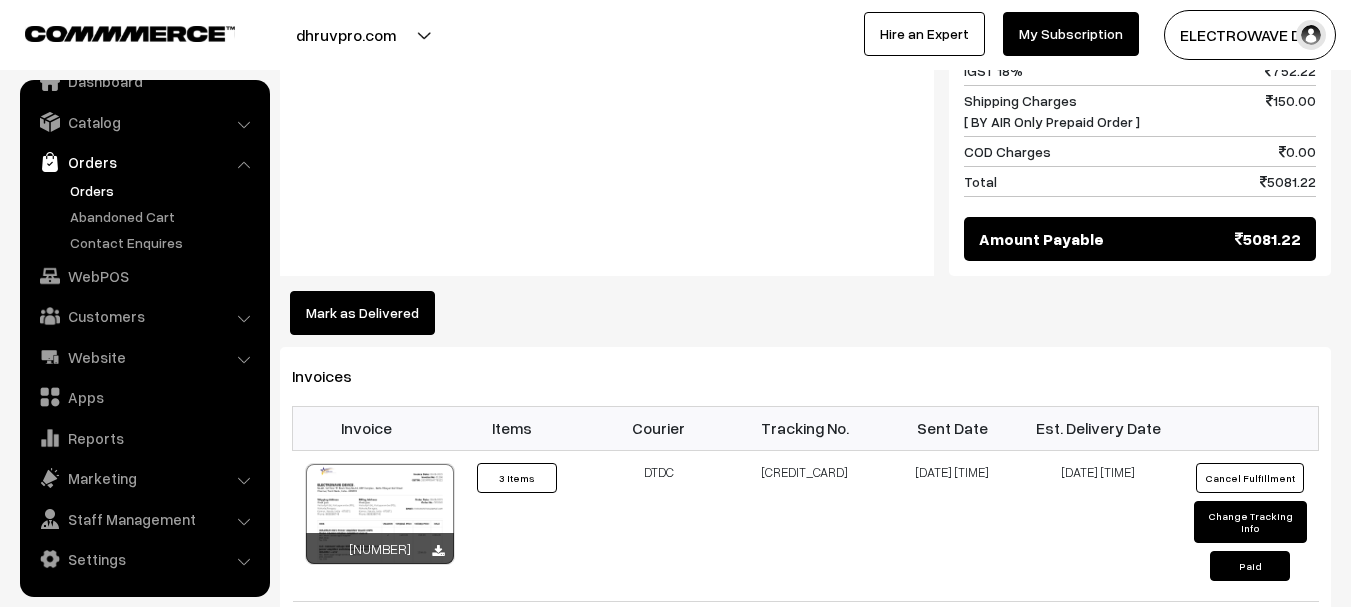 click on "Orders" at bounding box center (164, 190) 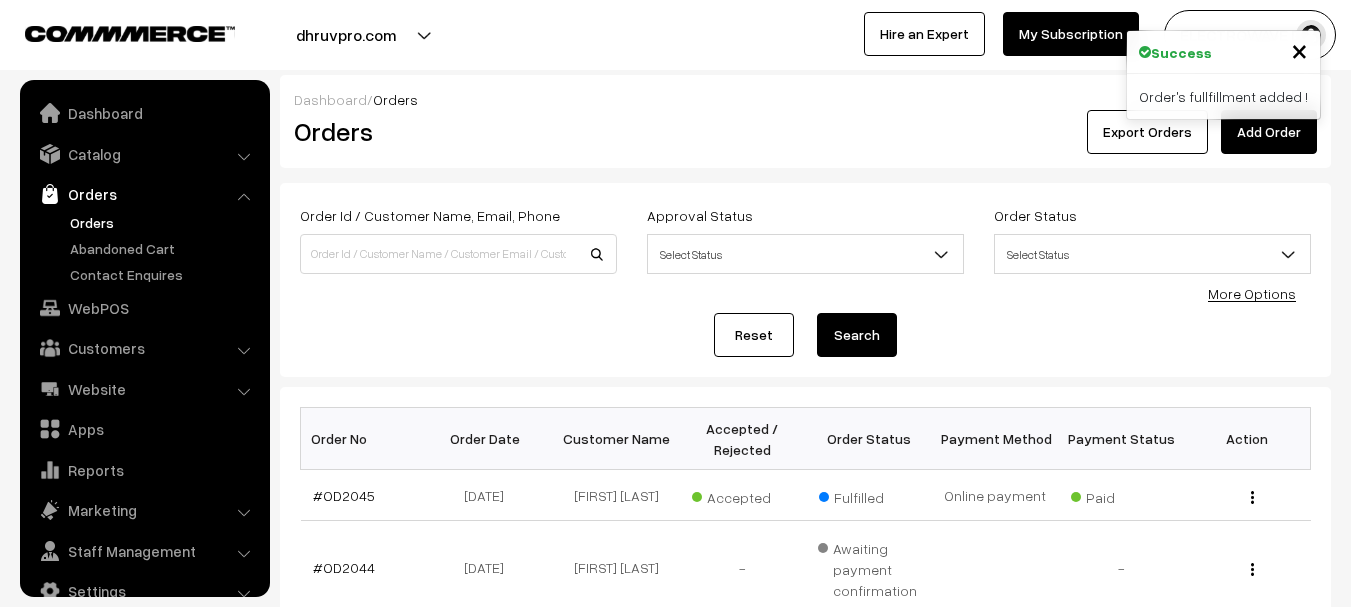 scroll, scrollTop: 0, scrollLeft: 0, axis: both 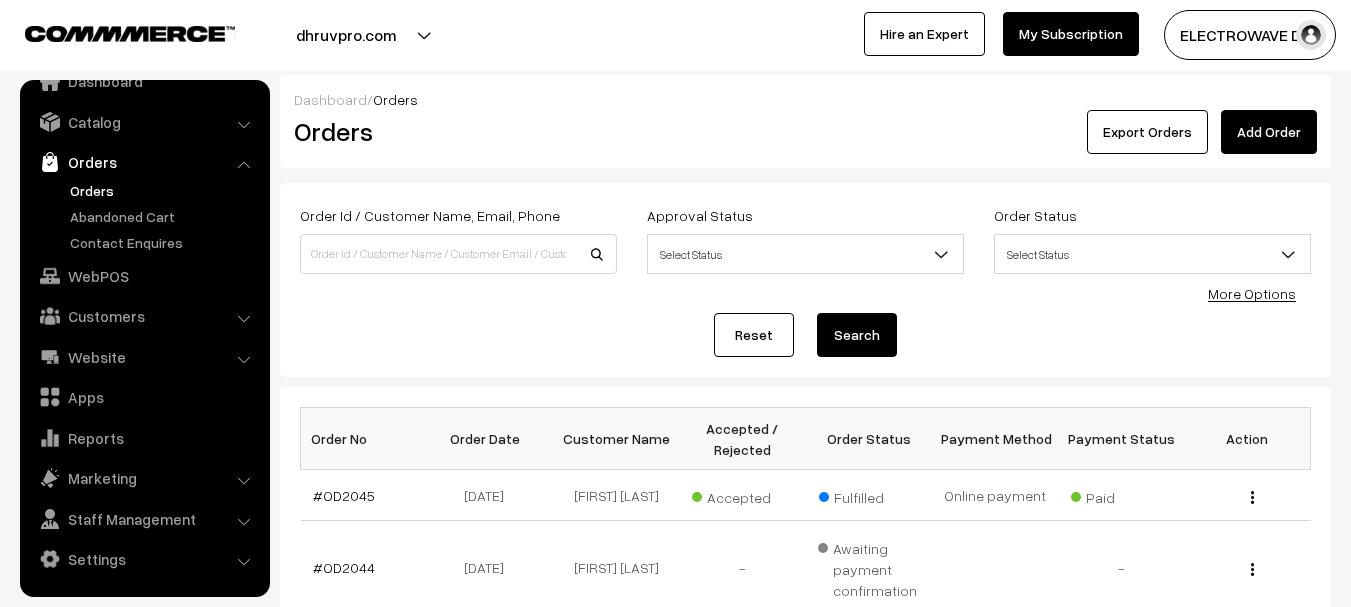 click on "Orders" at bounding box center [145, 216] 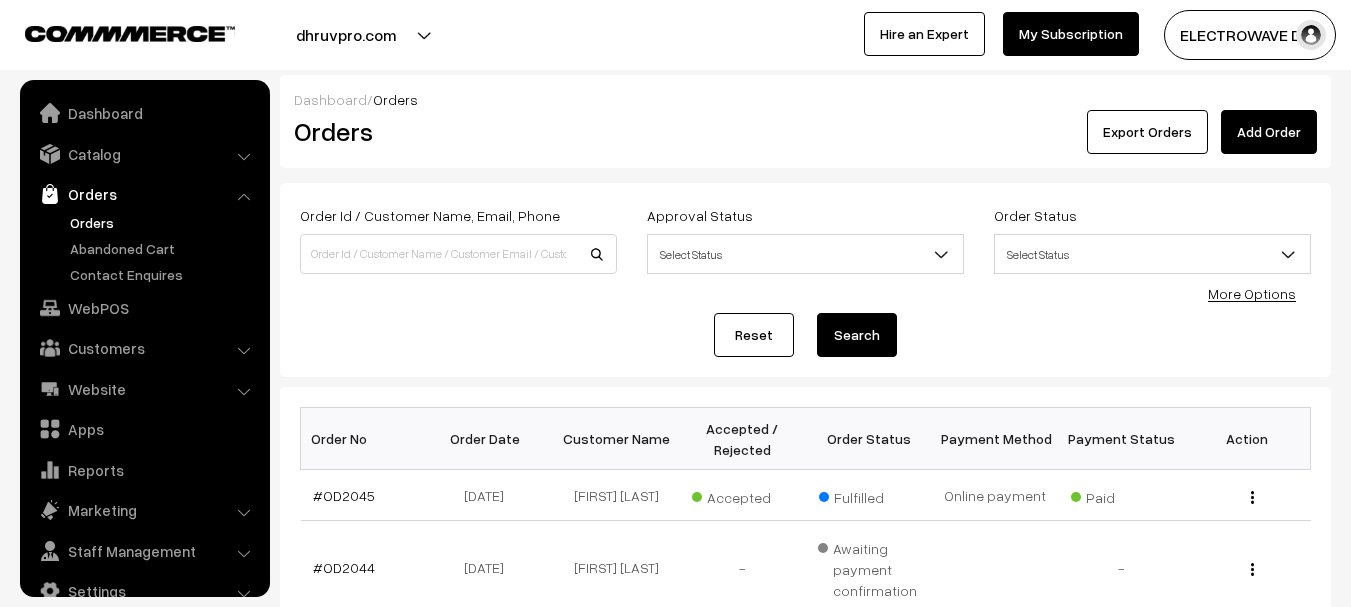 scroll, scrollTop: 0, scrollLeft: 0, axis: both 